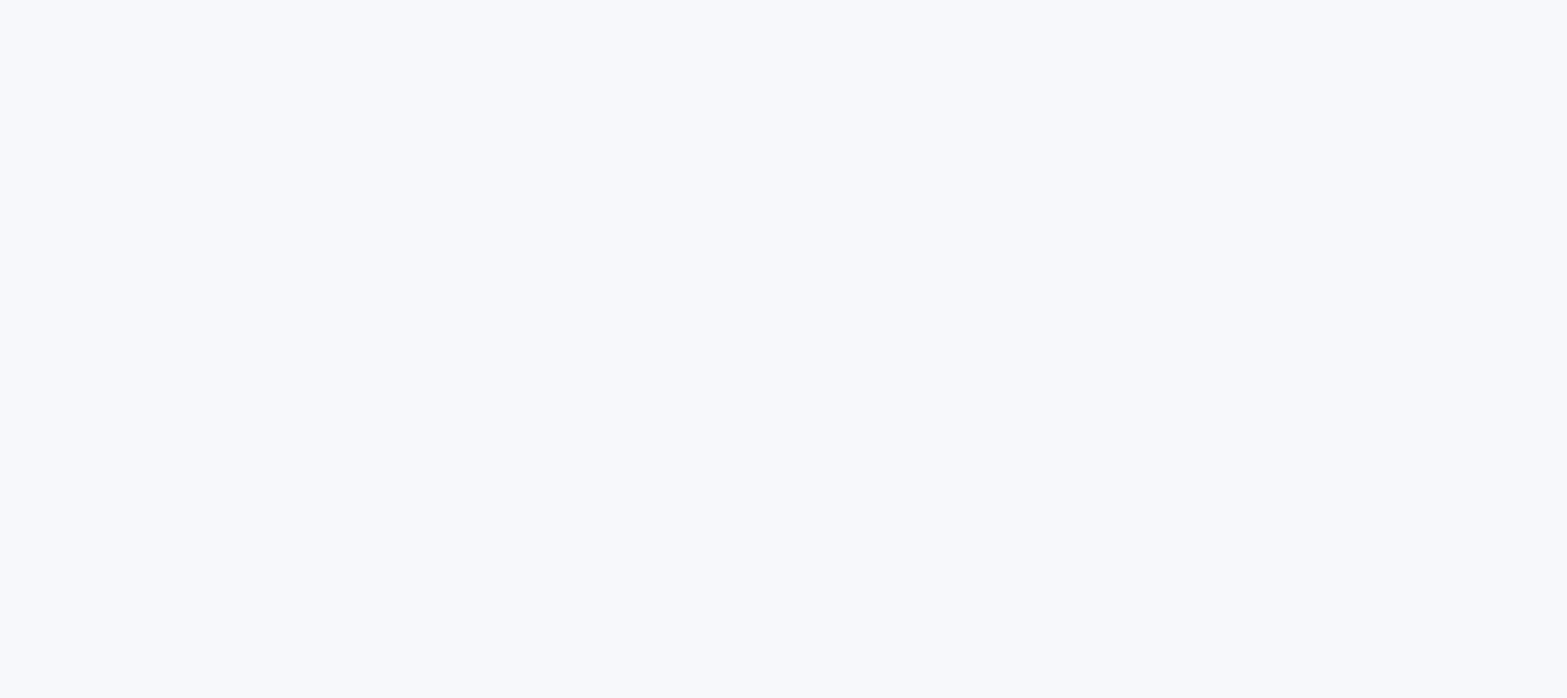 scroll, scrollTop: 0, scrollLeft: 0, axis: both 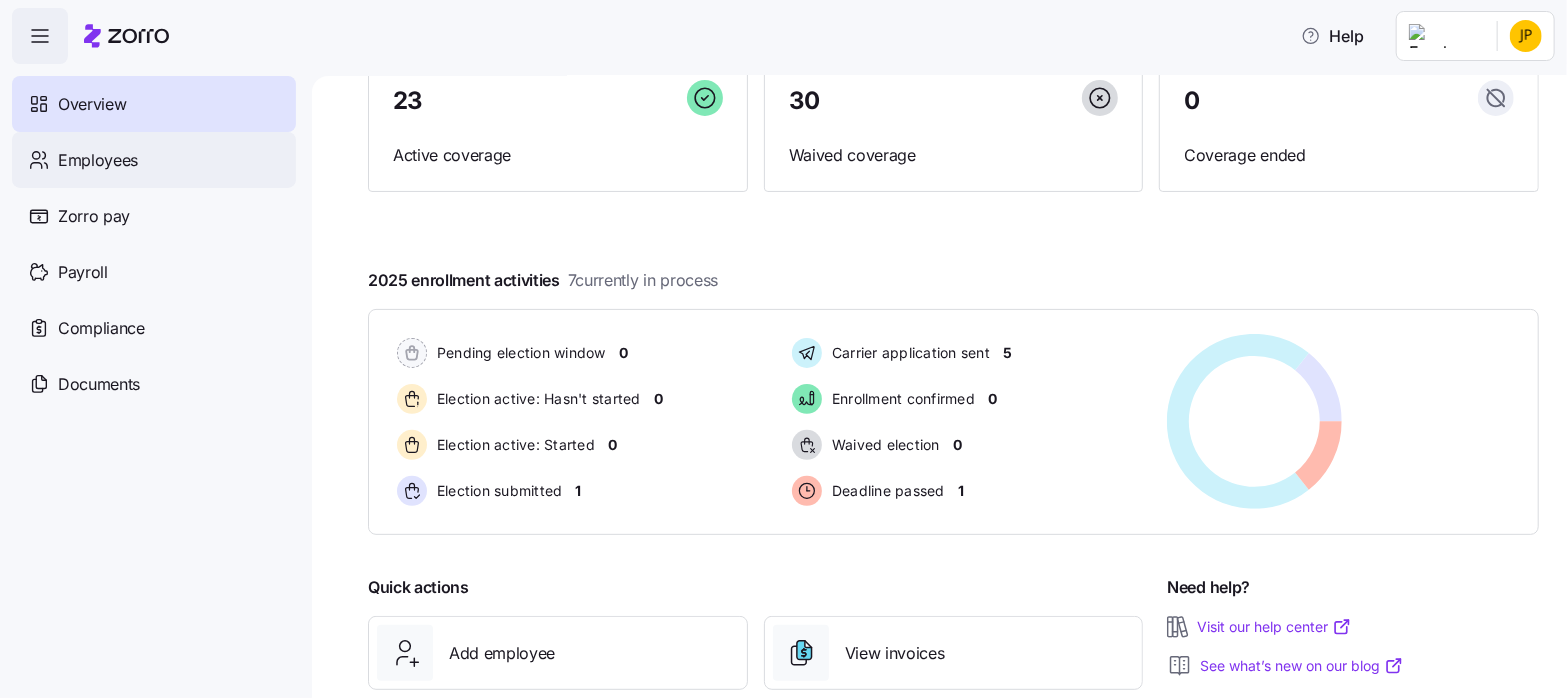 click on "Employees" at bounding box center [98, 160] 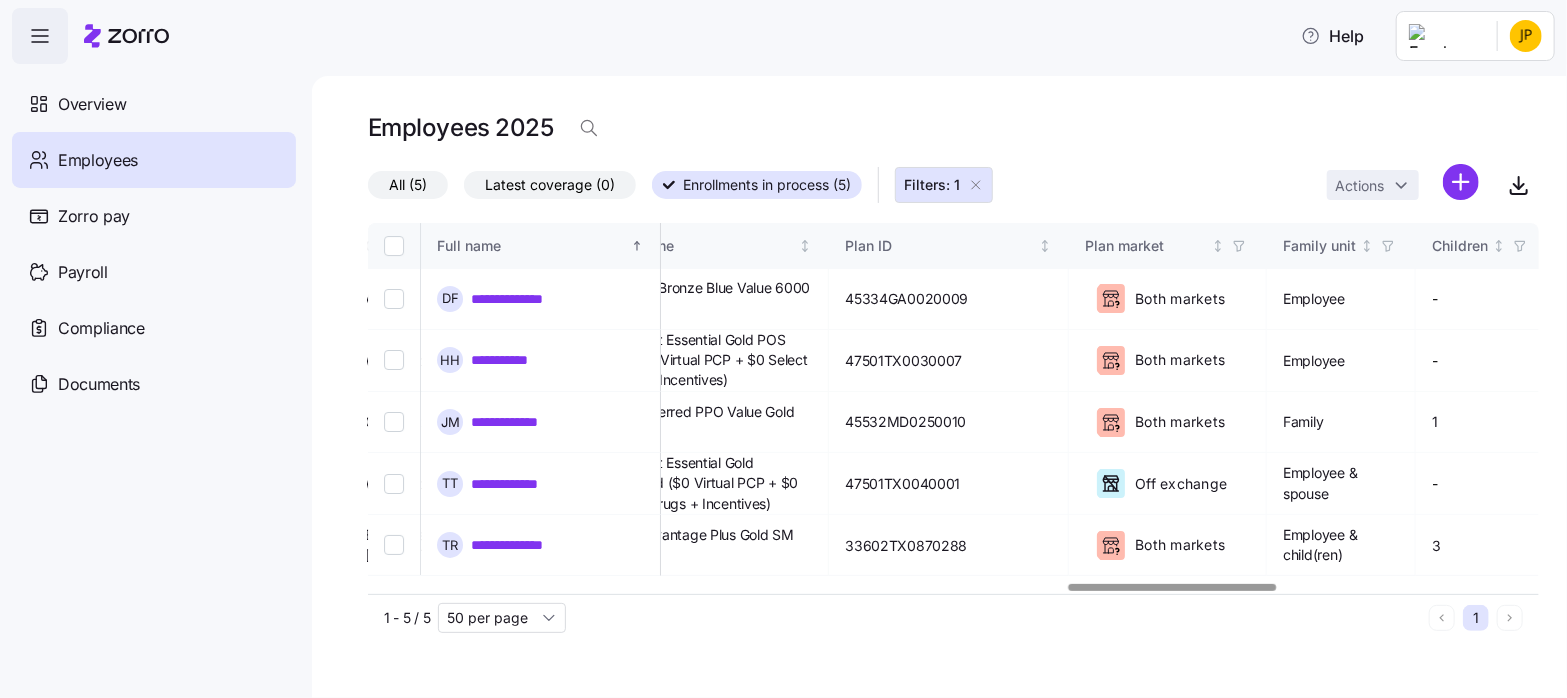 scroll, scrollTop: 0, scrollLeft: 4039, axis: horizontal 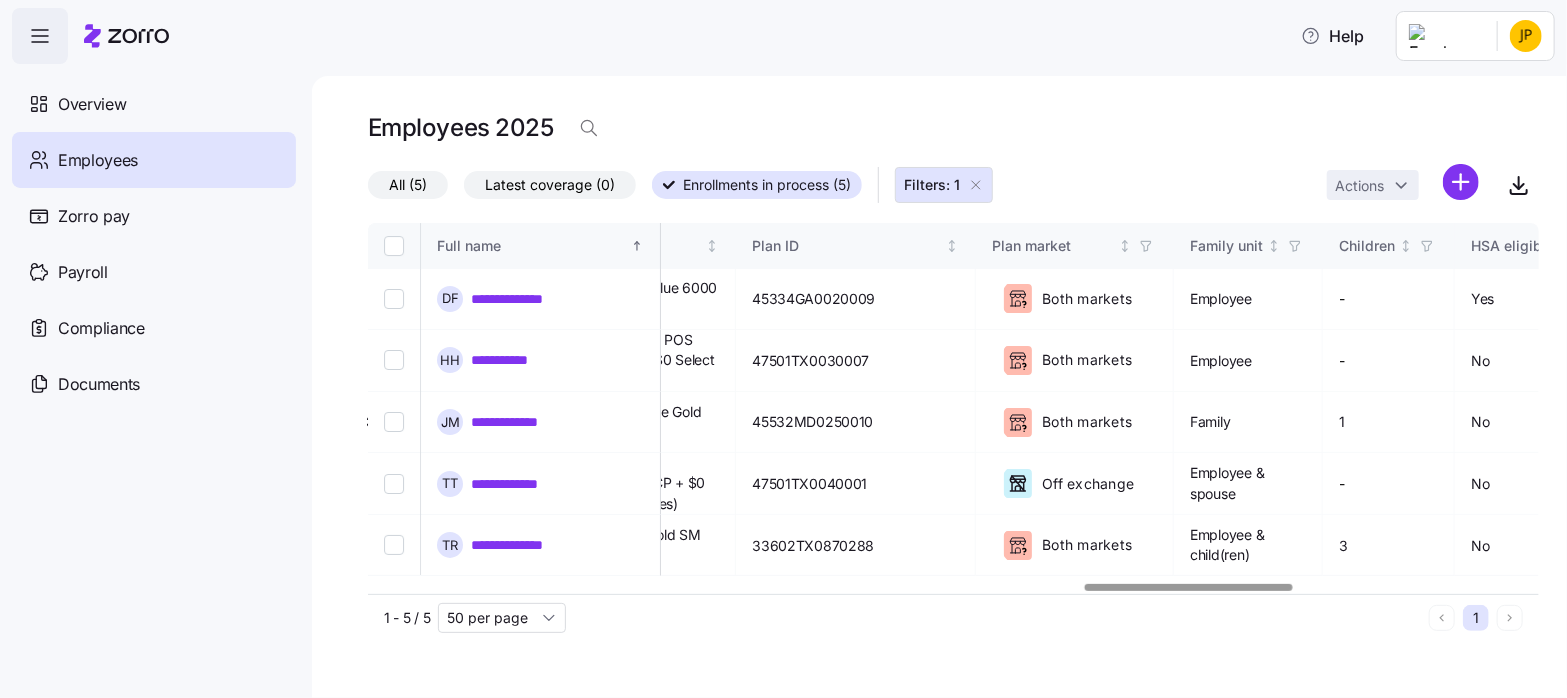 click at bounding box center [1188, 587] 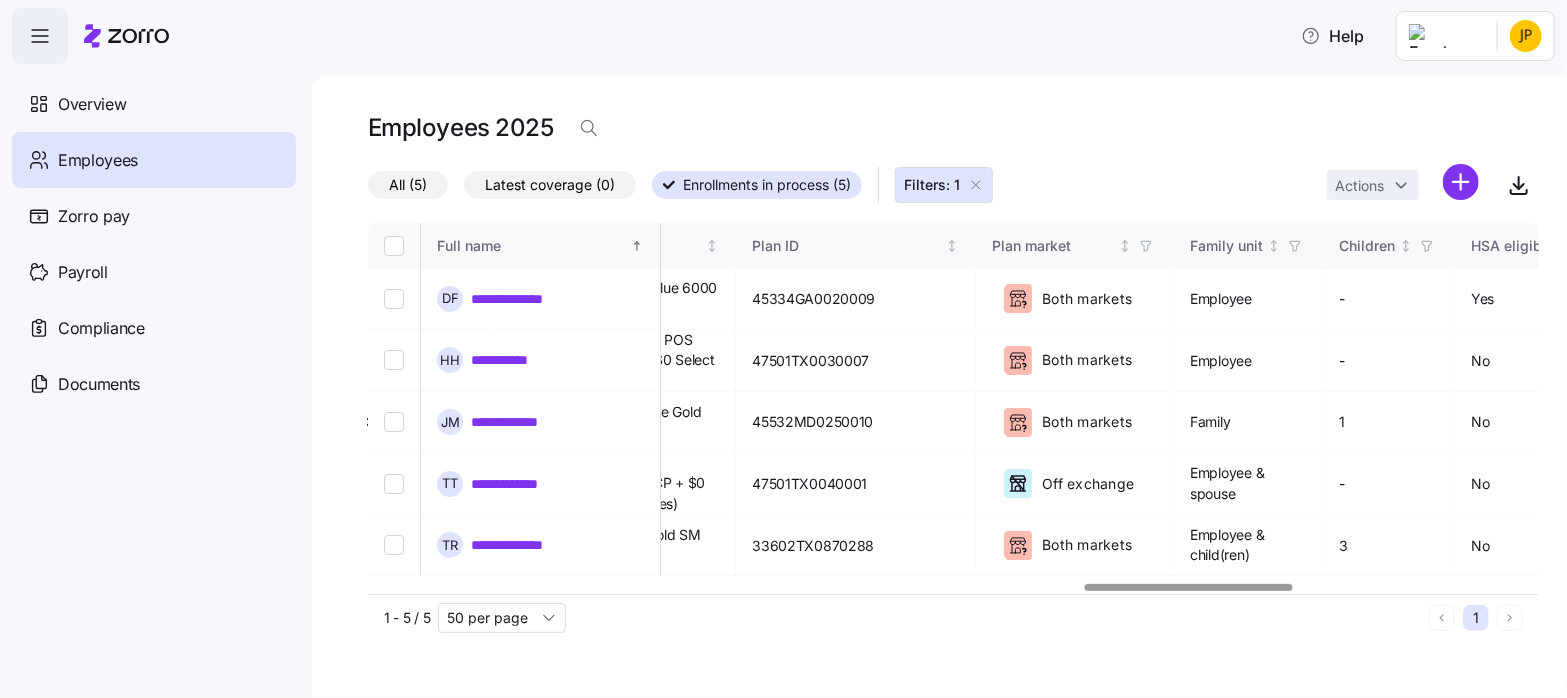 click 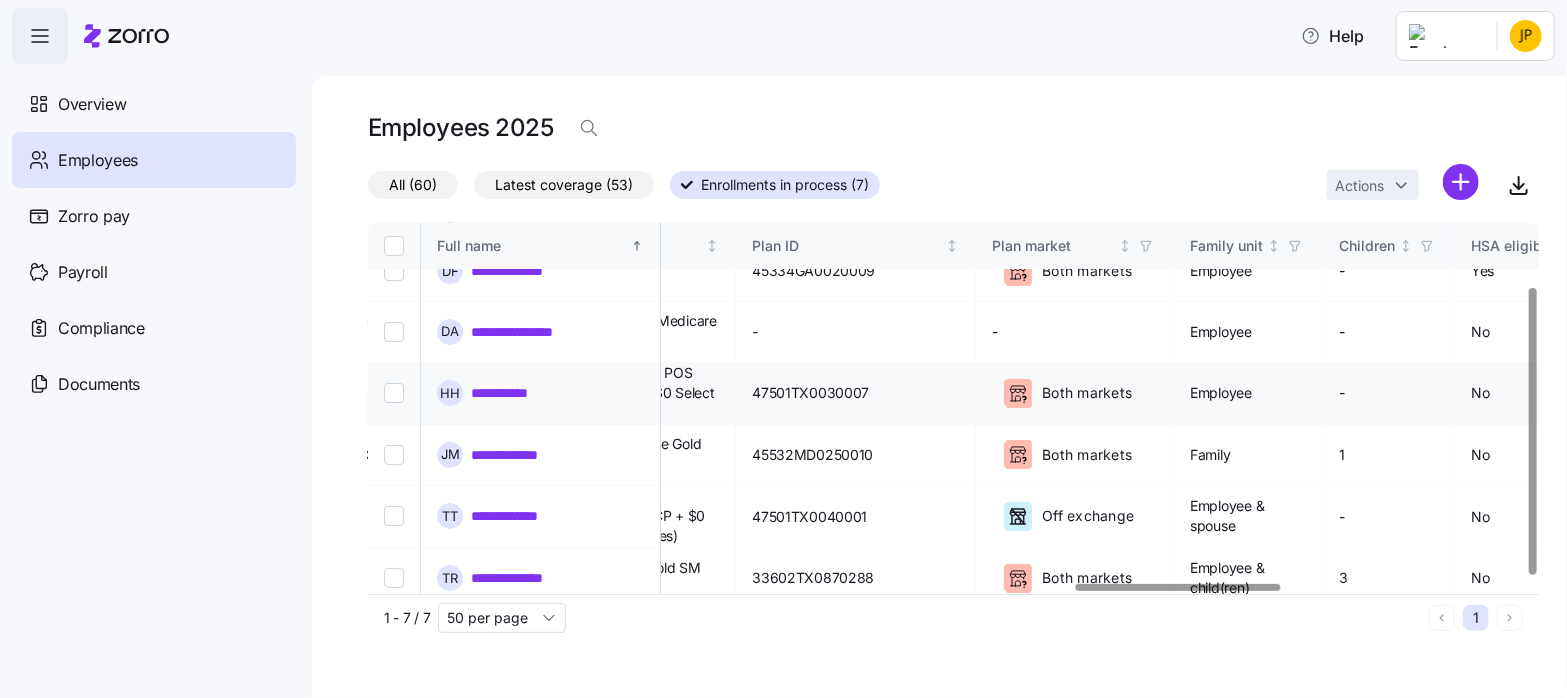 scroll, scrollTop: 88, scrollLeft: 4039, axis: both 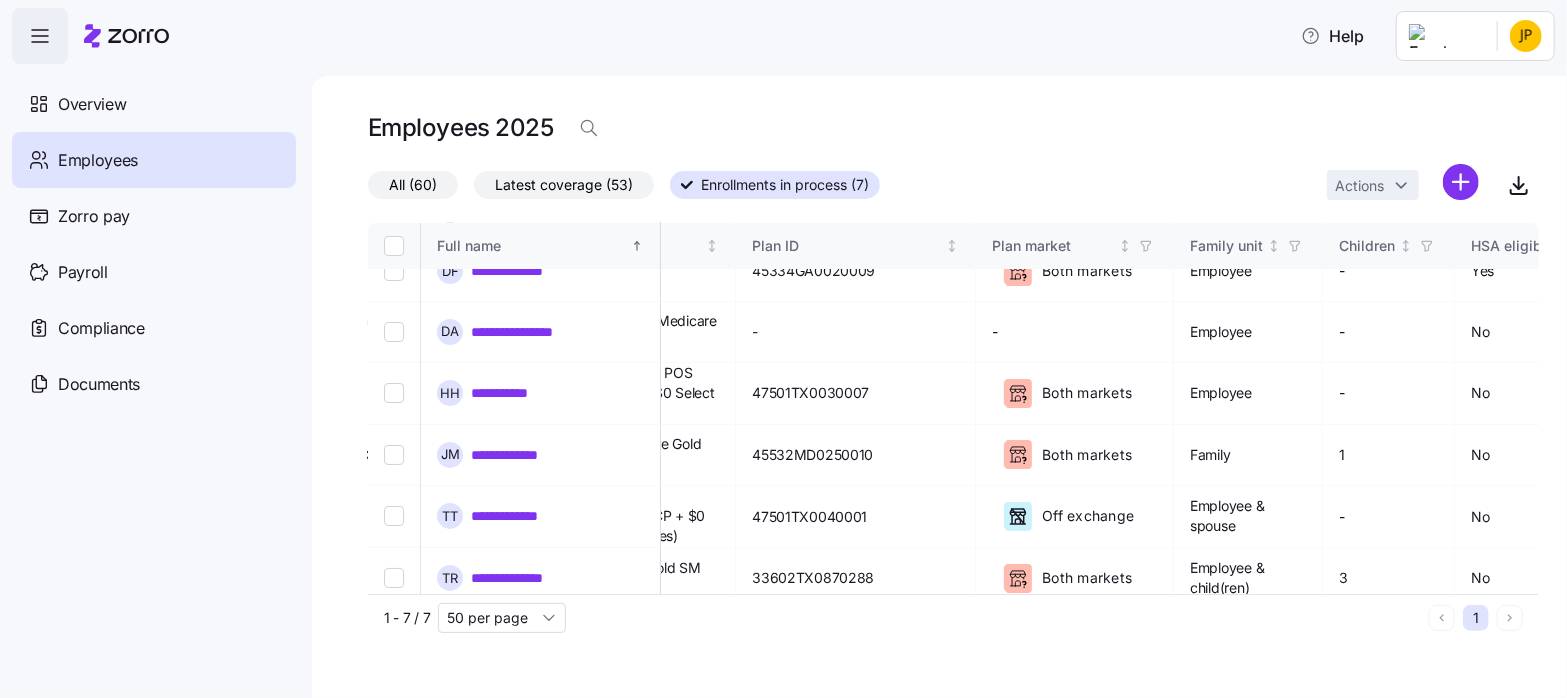 click on "Enrollments in process (7)" at bounding box center [785, 185] 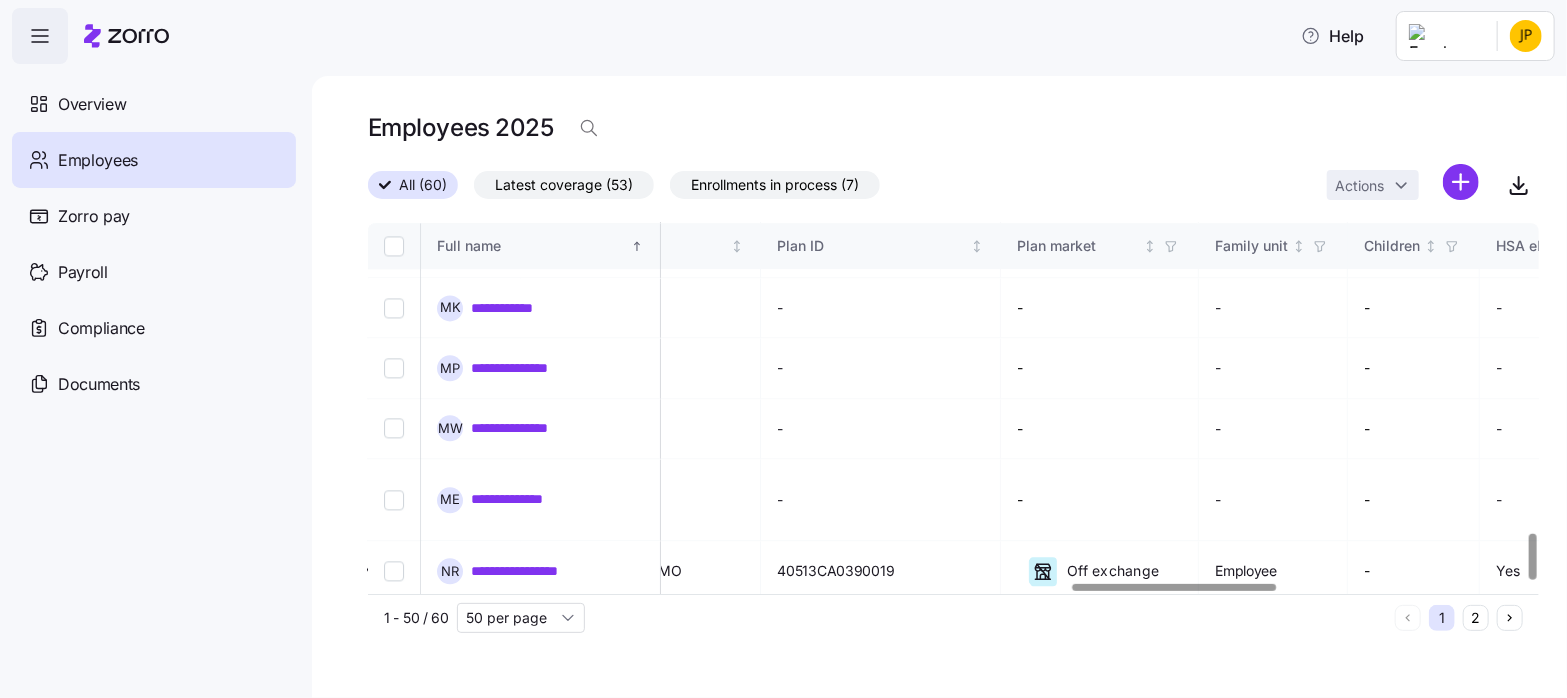 scroll, scrollTop: 2474, scrollLeft: 4039, axis: both 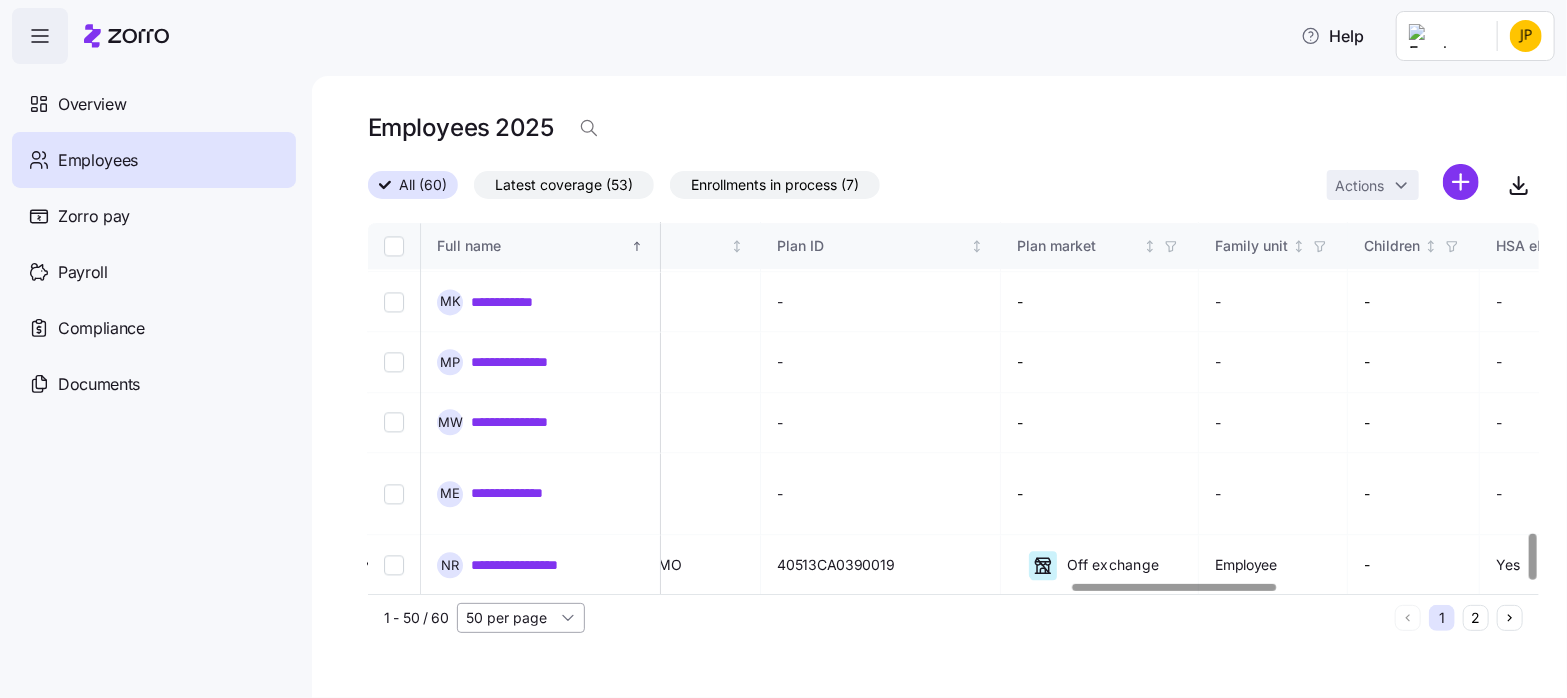 click on "50 per page" at bounding box center (521, 618) 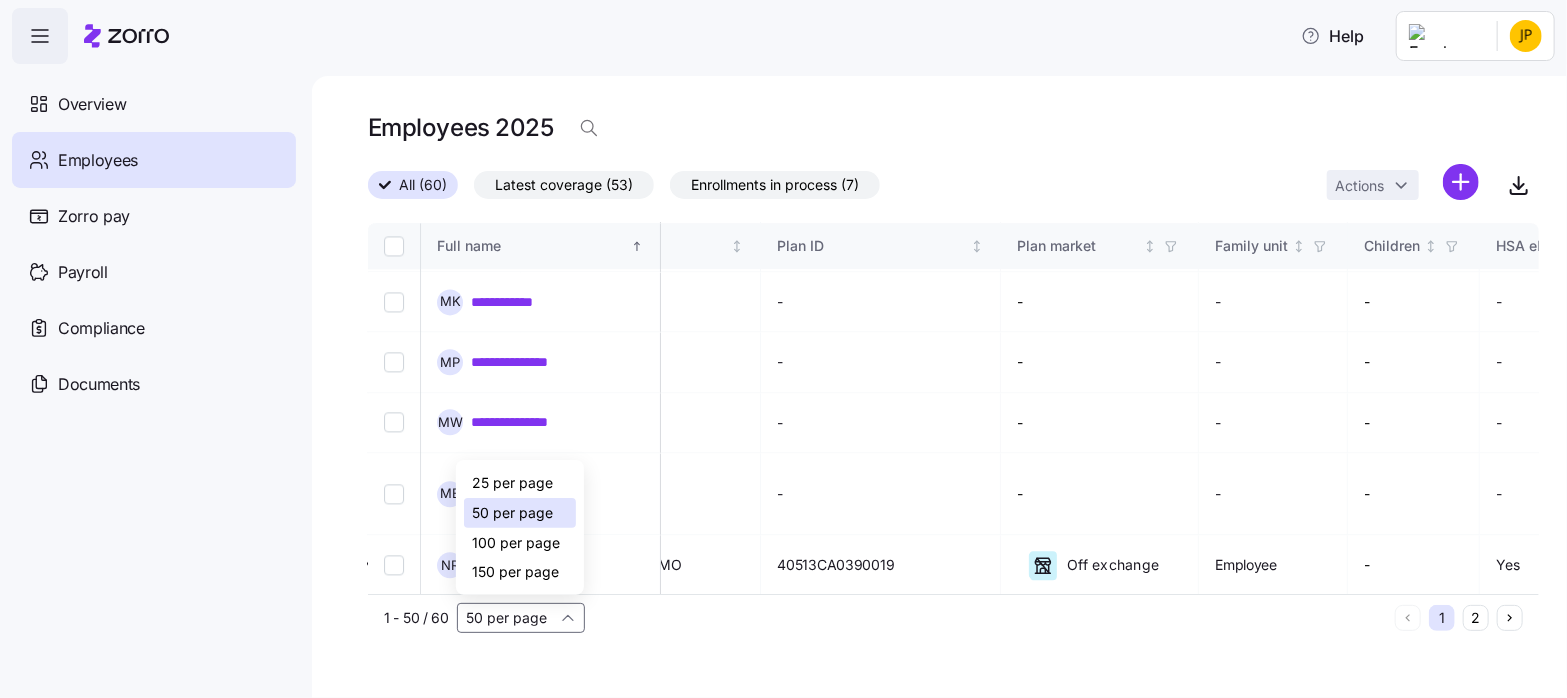 click on "100 per page" at bounding box center (516, 543) 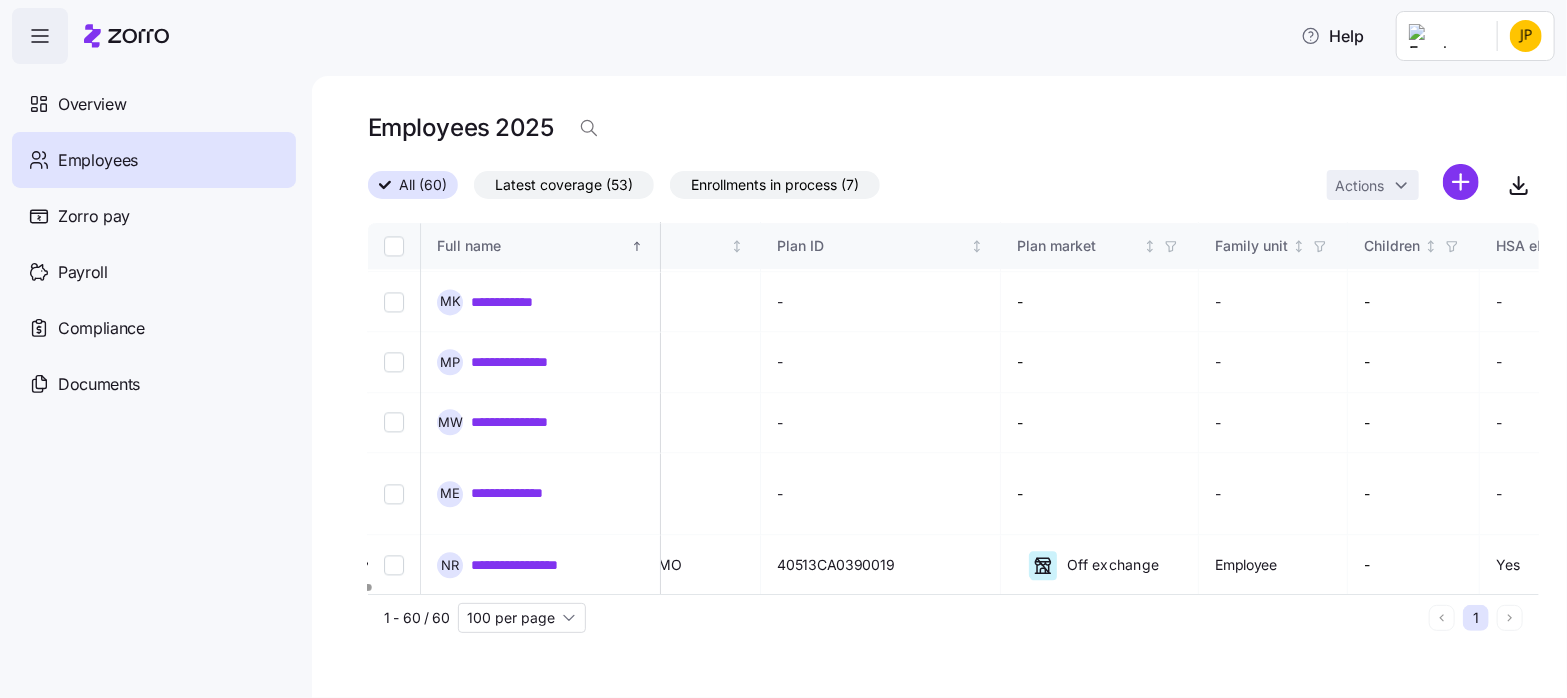 type on "100 per page" 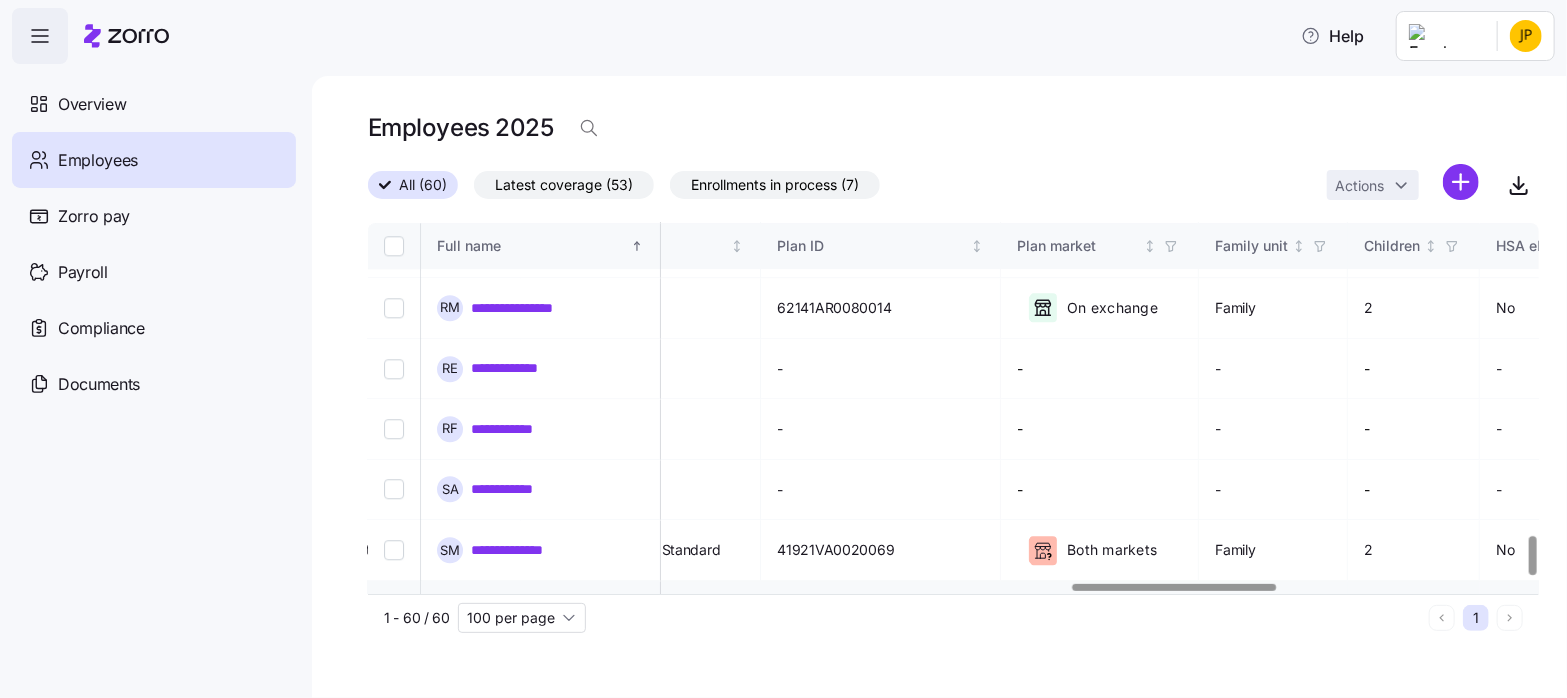 scroll, scrollTop: 3022, scrollLeft: 4039, axis: both 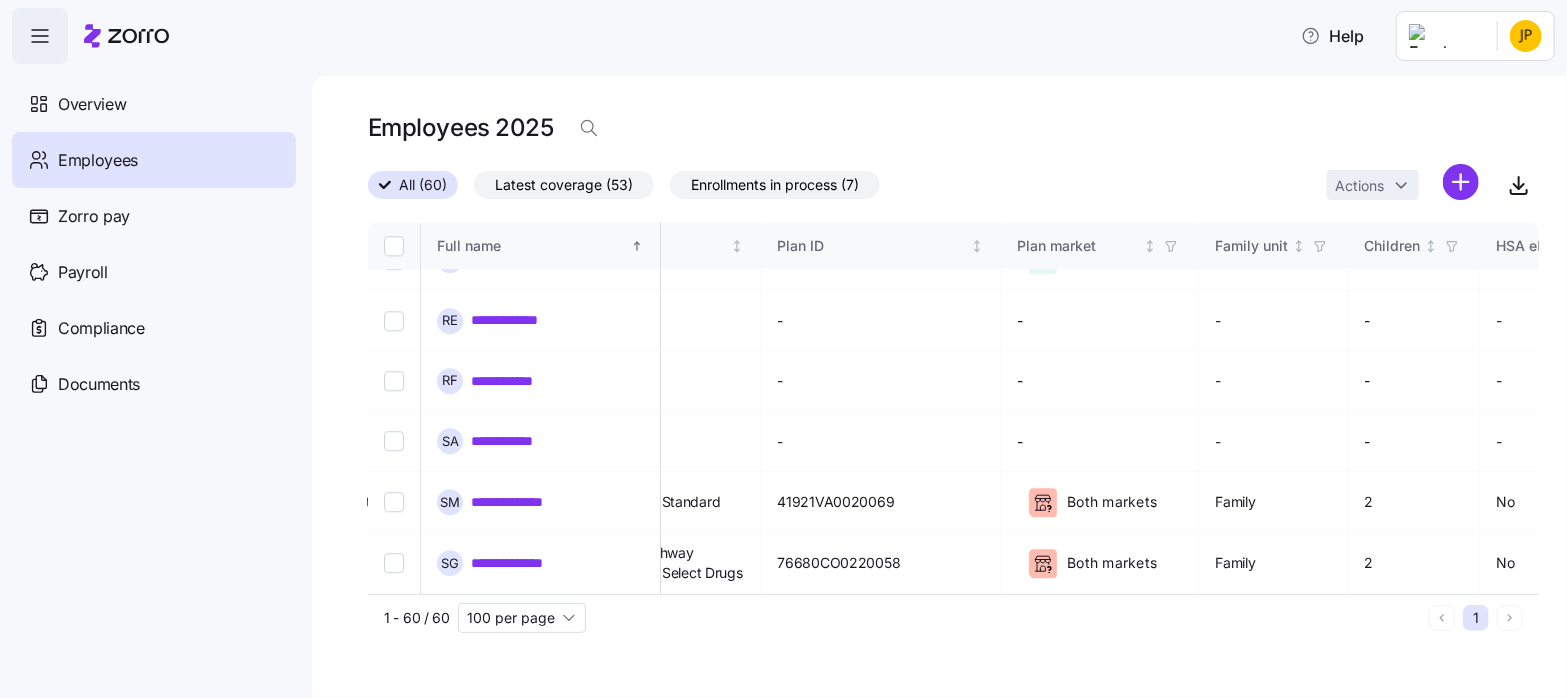 click on "**********" at bounding box center (783, 343) 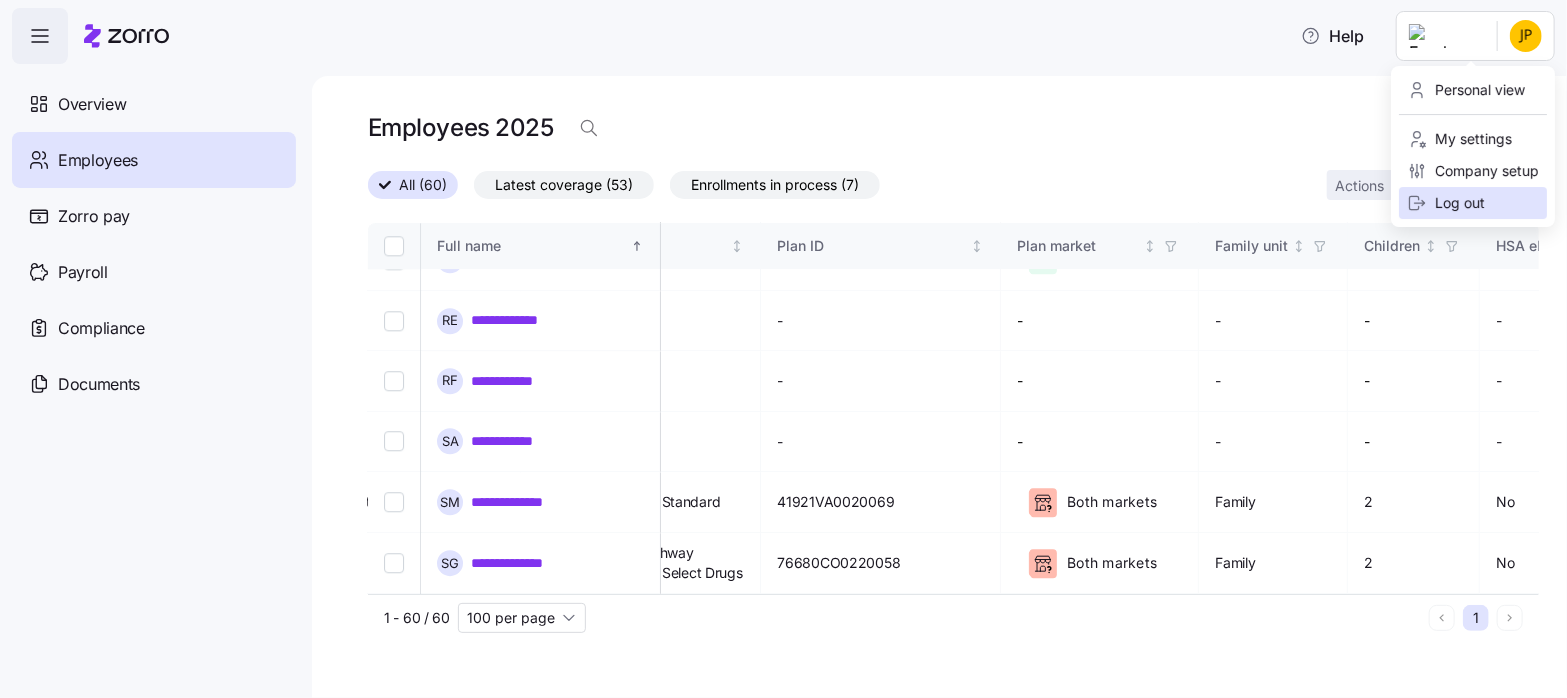 click on "Log out" at bounding box center [1446, 203] 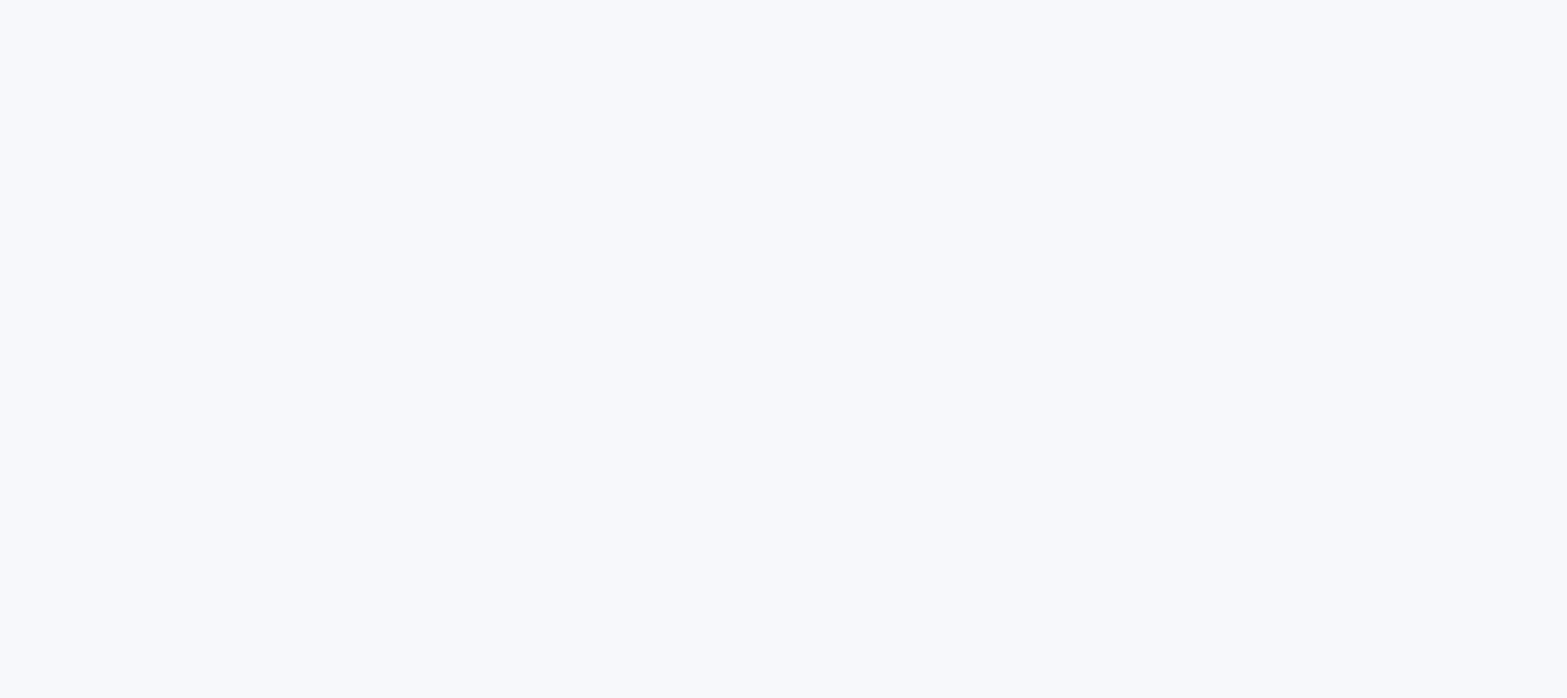 scroll, scrollTop: 0, scrollLeft: 0, axis: both 